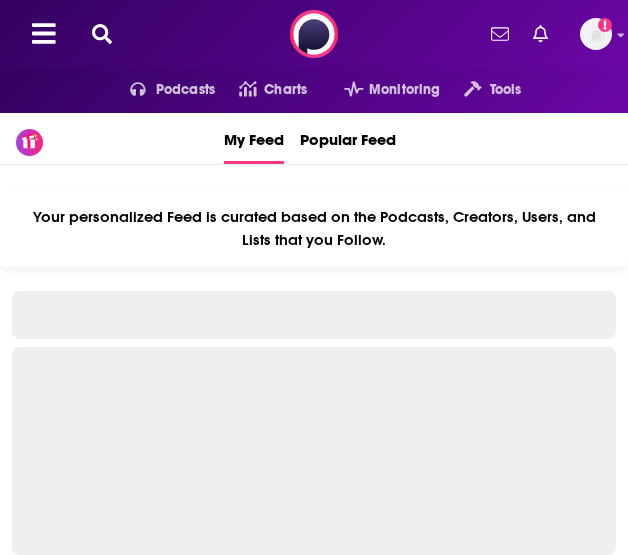 scroll, scrollTop: 0, scrollLeft: 0, axis: both 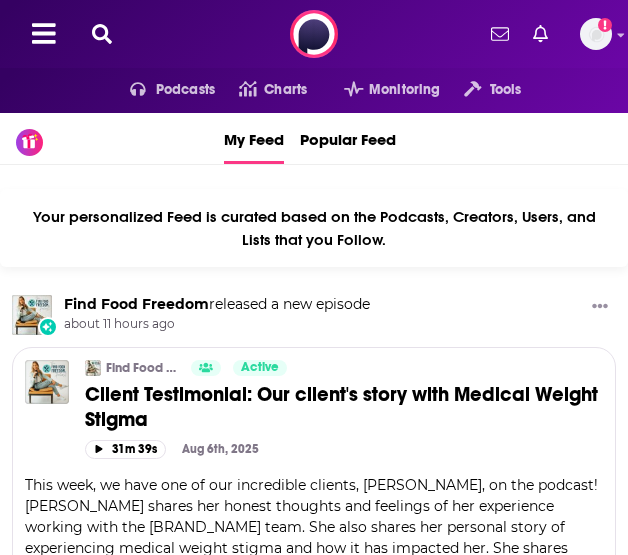 click 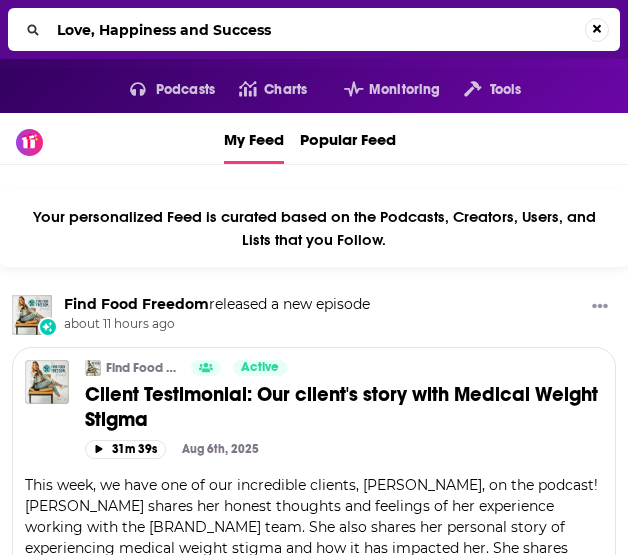 type on "Love, Happiness and Success" 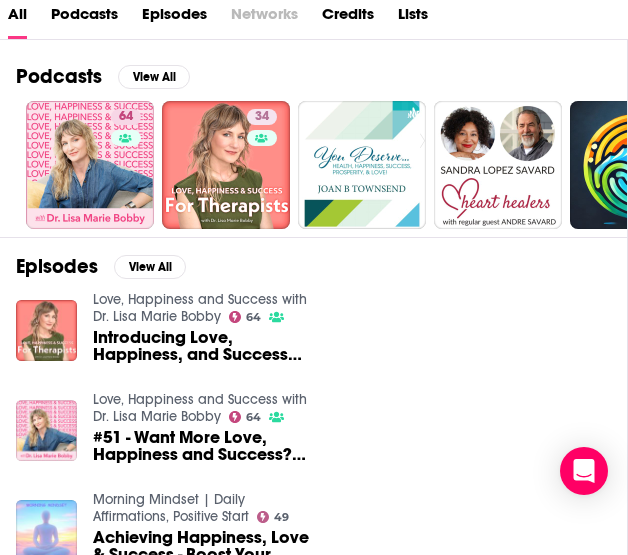 scroll, scrollTop: 200, scrollLeft: 0, axis: vertical 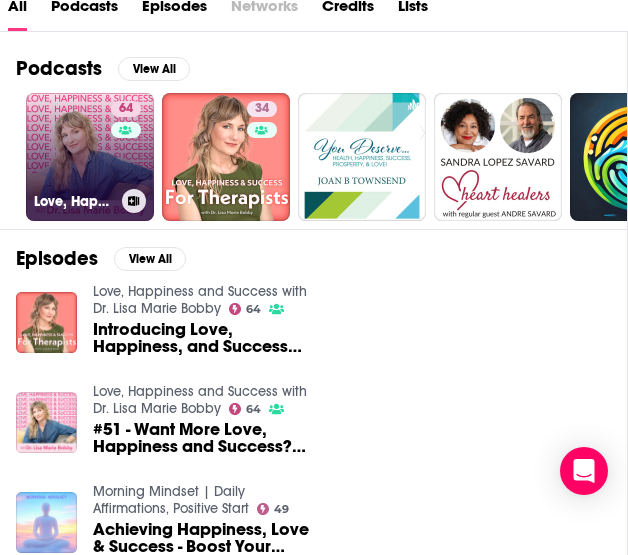 click on "64 Love, Happiness and Success with Dr. Lisa Marie Bobby" at bounding box center [90, 157] 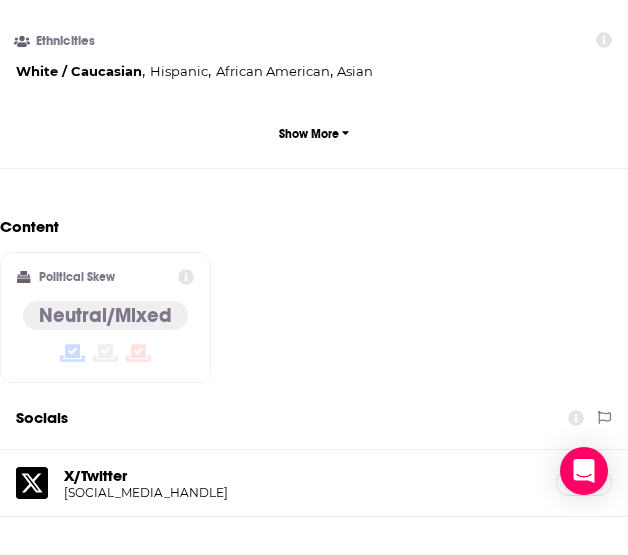 scroll, scrollTop: 1813, scrollLeft: 0, axis: vertical 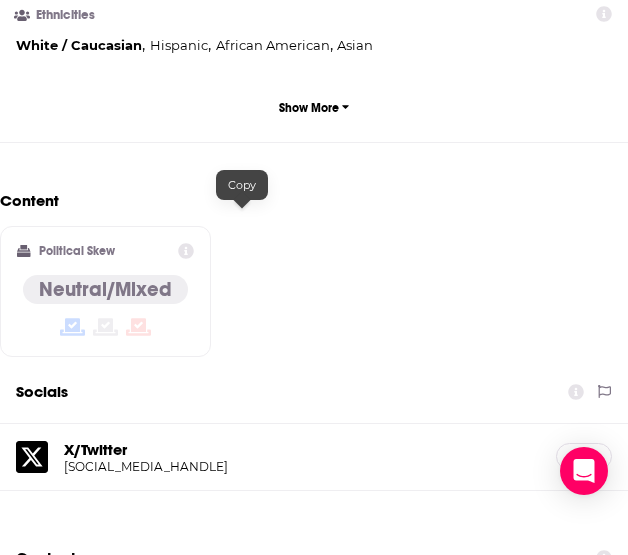 click on "[EMAIL]" at bounding box center [174, 652] 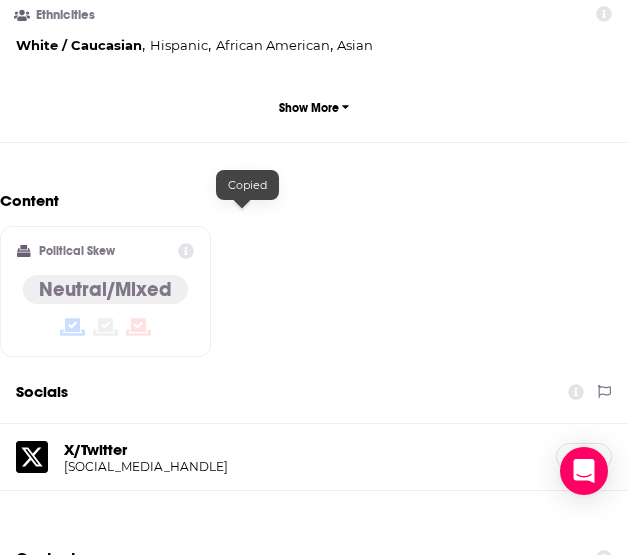 click on "[EMAIL]" at bounding box center [174, 652] 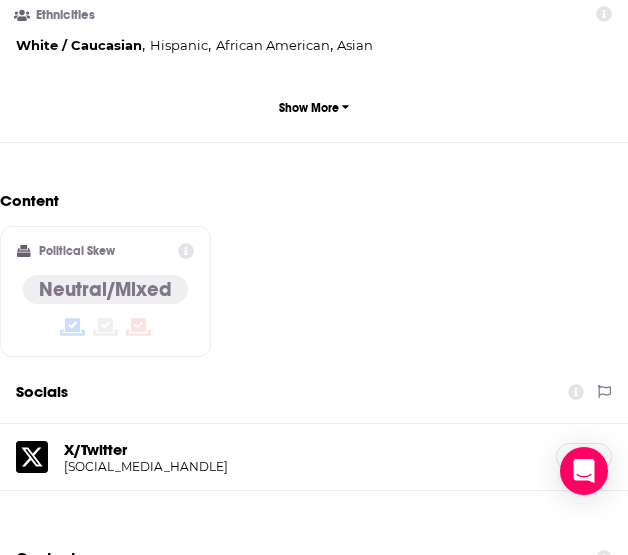 copy on "[EMAIL]" 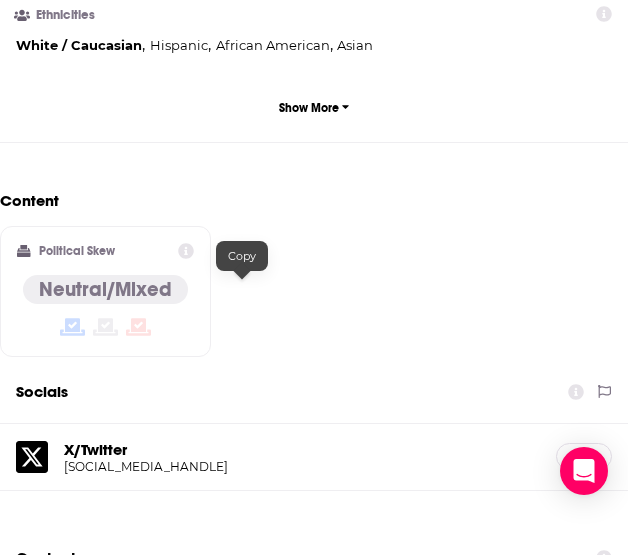 click on "[EMAIL]" at bounding box center (174, 723) 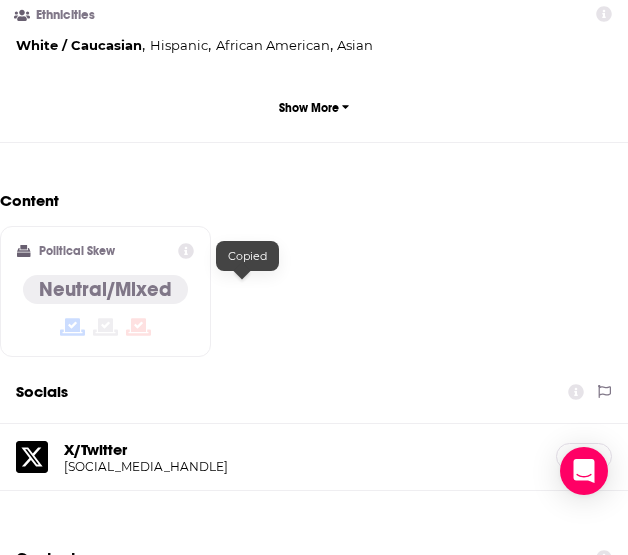 click on "[EMAIL]" at bounding box center (174, 723) 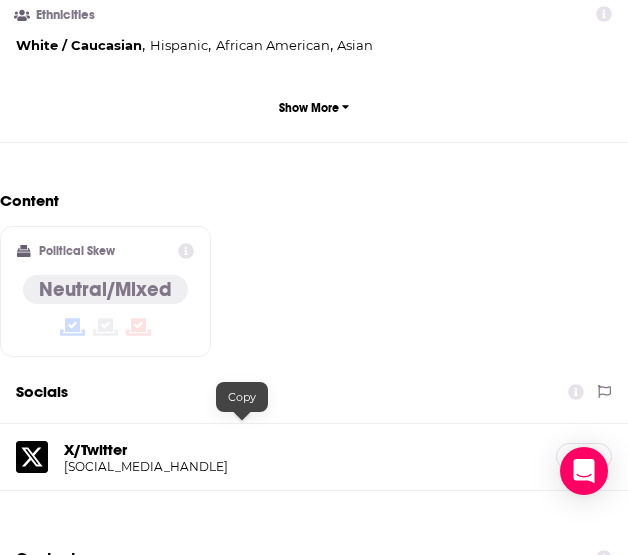 click on "[EMAIL]" at bounding box center (174, 865) 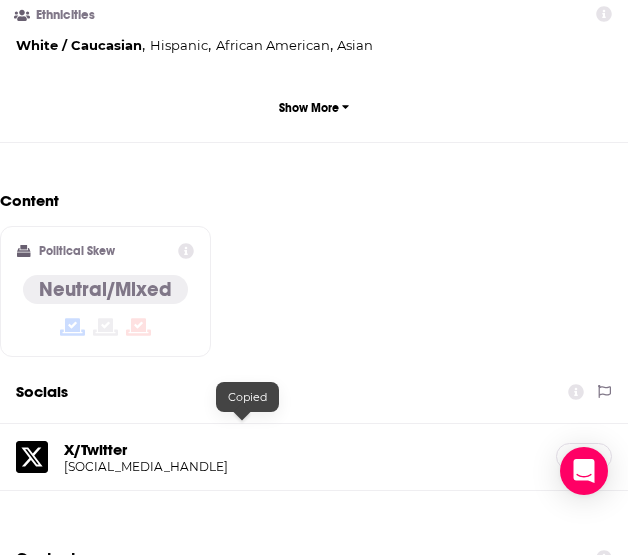 click on "[EMAIL]" at bounding box center [174, 865] 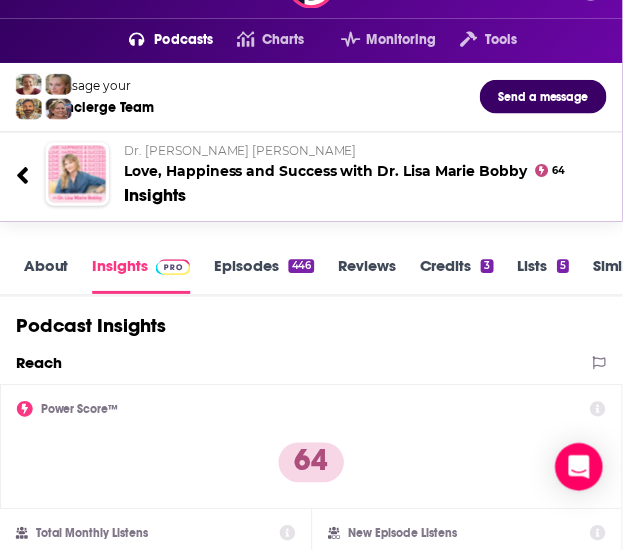 scroll, scrollTop: 0, scrollLeft: 0, axis: both 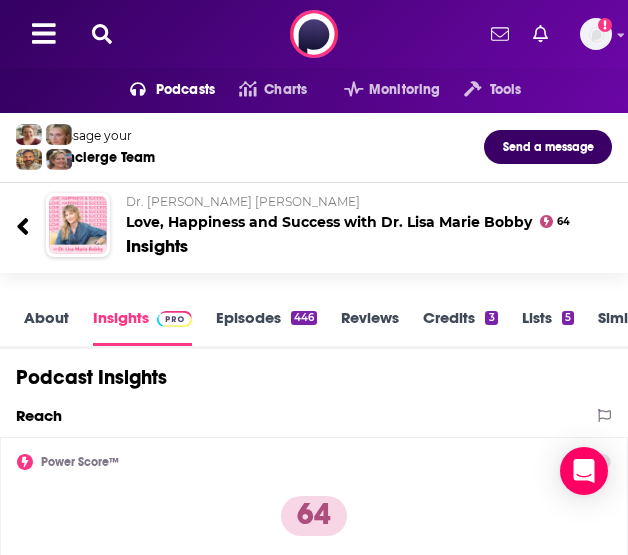click on "Podcasts Charts Monitoring Tools For Business For Podcasters More Add a profile image" at bounding box center [314, 34] 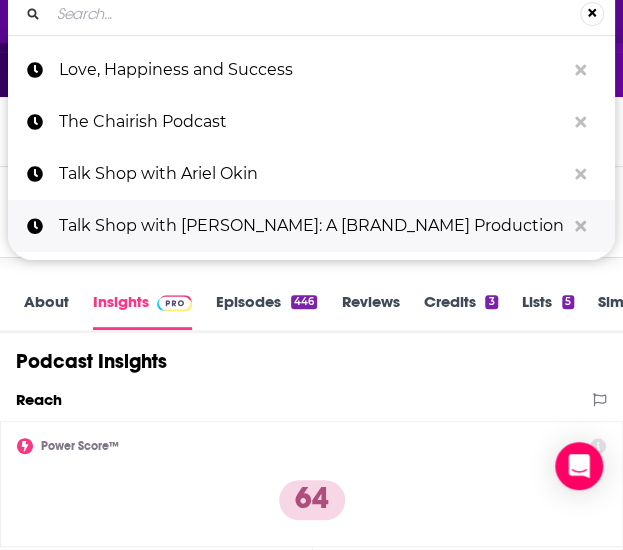 scroll, scrollTop: 200, scrollLeft: 0, axis: vertical 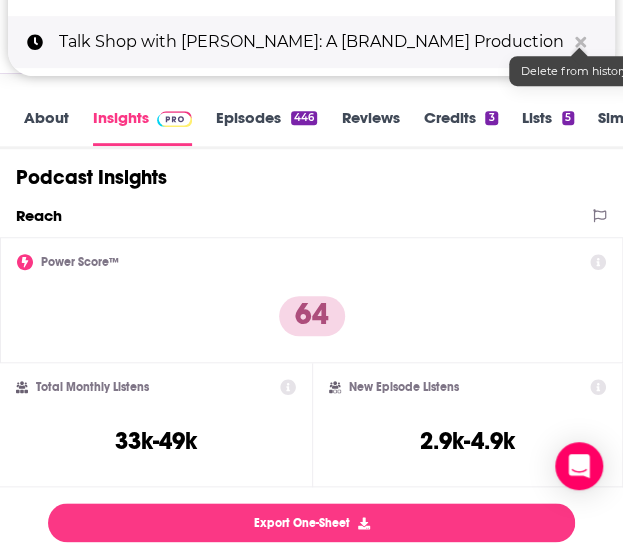 click 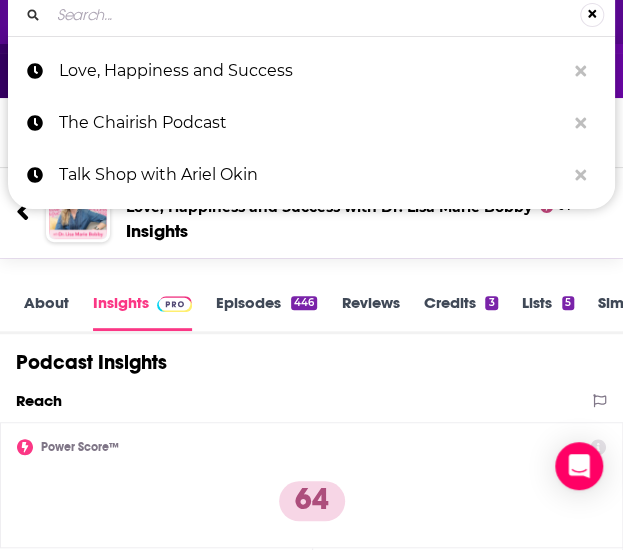 scroll, scrollTop: 0, scrollLeft: 0, axis: both 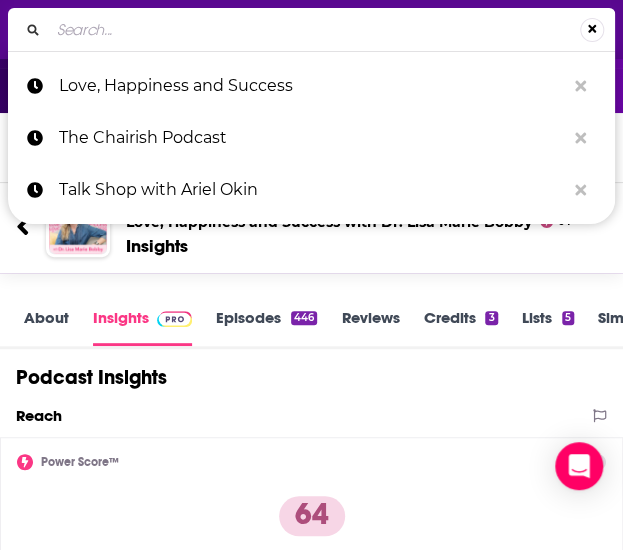 click at bounding box center [314, 30] 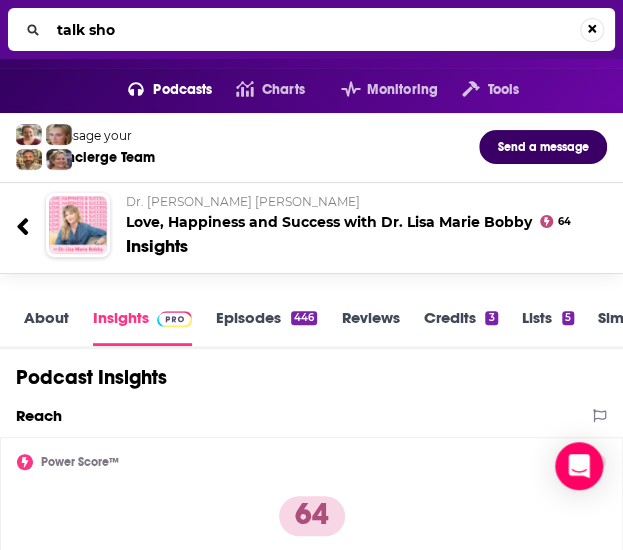 type on "talk shop" 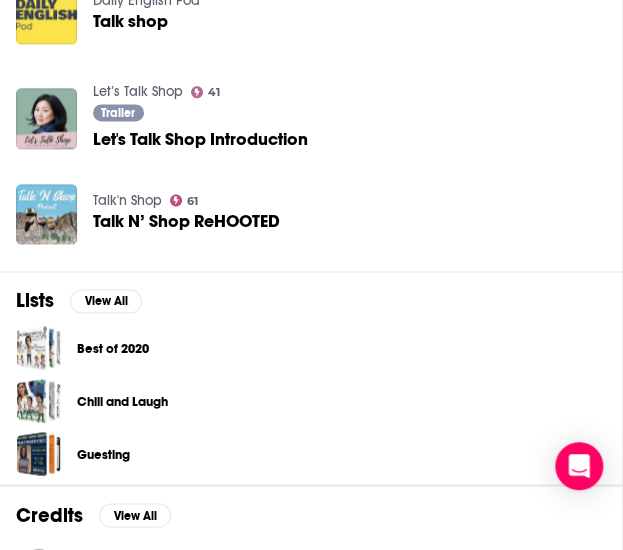 scroll, scrollTop: 300, scrollLeft: 0, axis: vertical 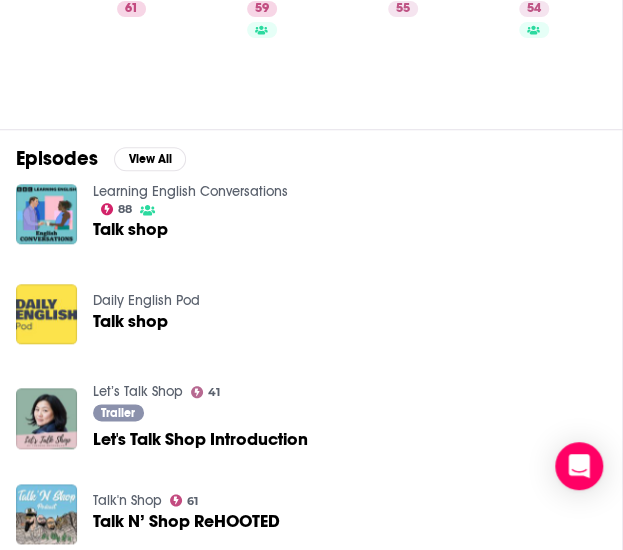 click on "Talk shop" at bounding box center [130, 229] 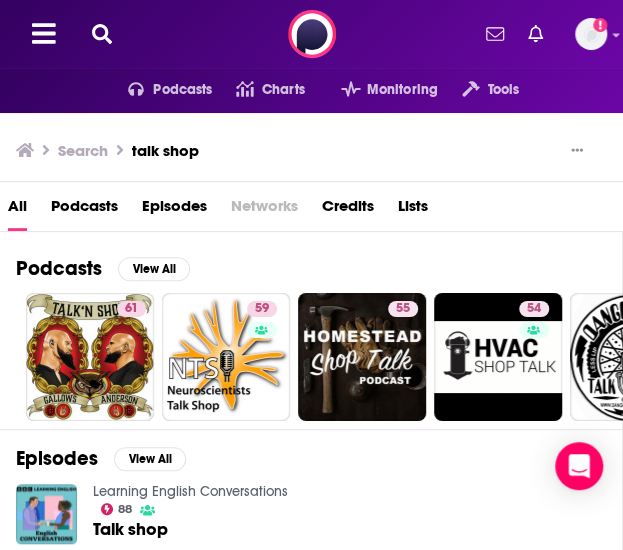click 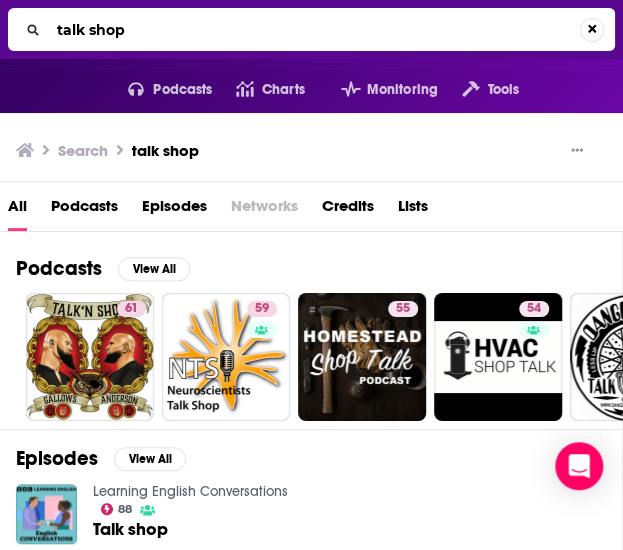 click on "talk shop" at bounding box center (314, 30) 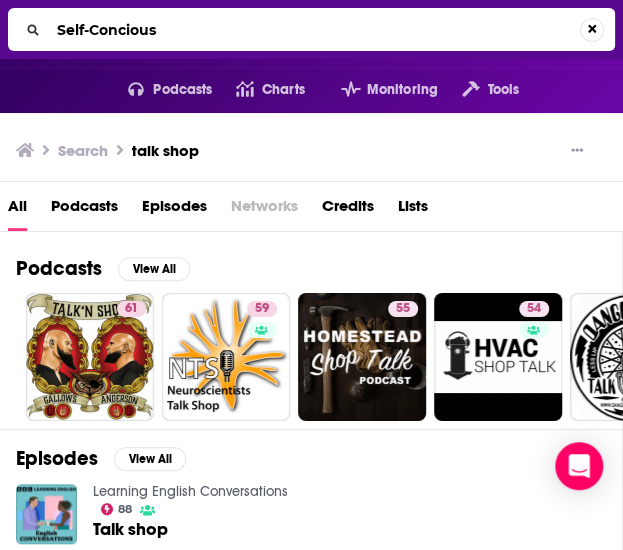 type on "Self-Concious" 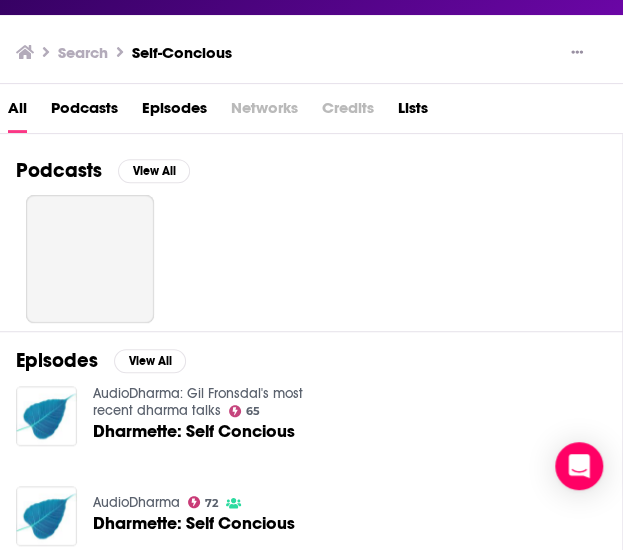 scroll, scrollTop: 0, scrollLeft: 0, axis: both 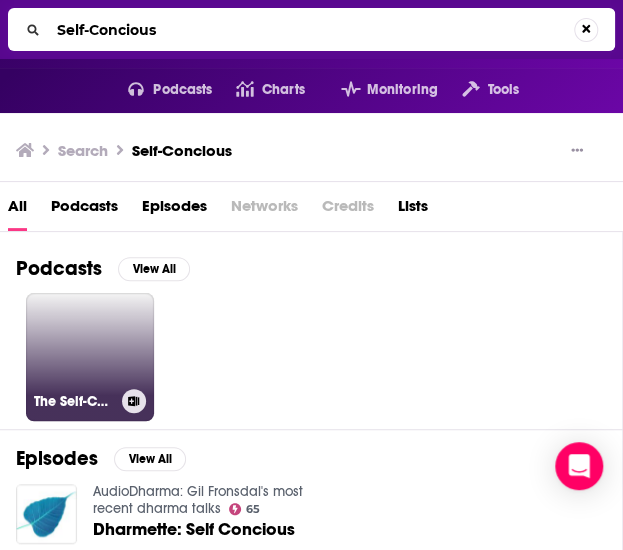click on "The Self-Concious Hooligans Podcast" at bounding box center (90, 357) 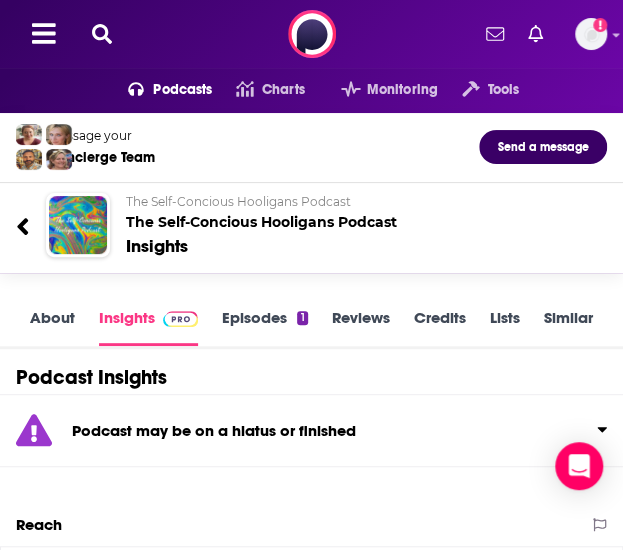 scroll, scrollTop: 2, scrollLeft: 0, axis: vertical 